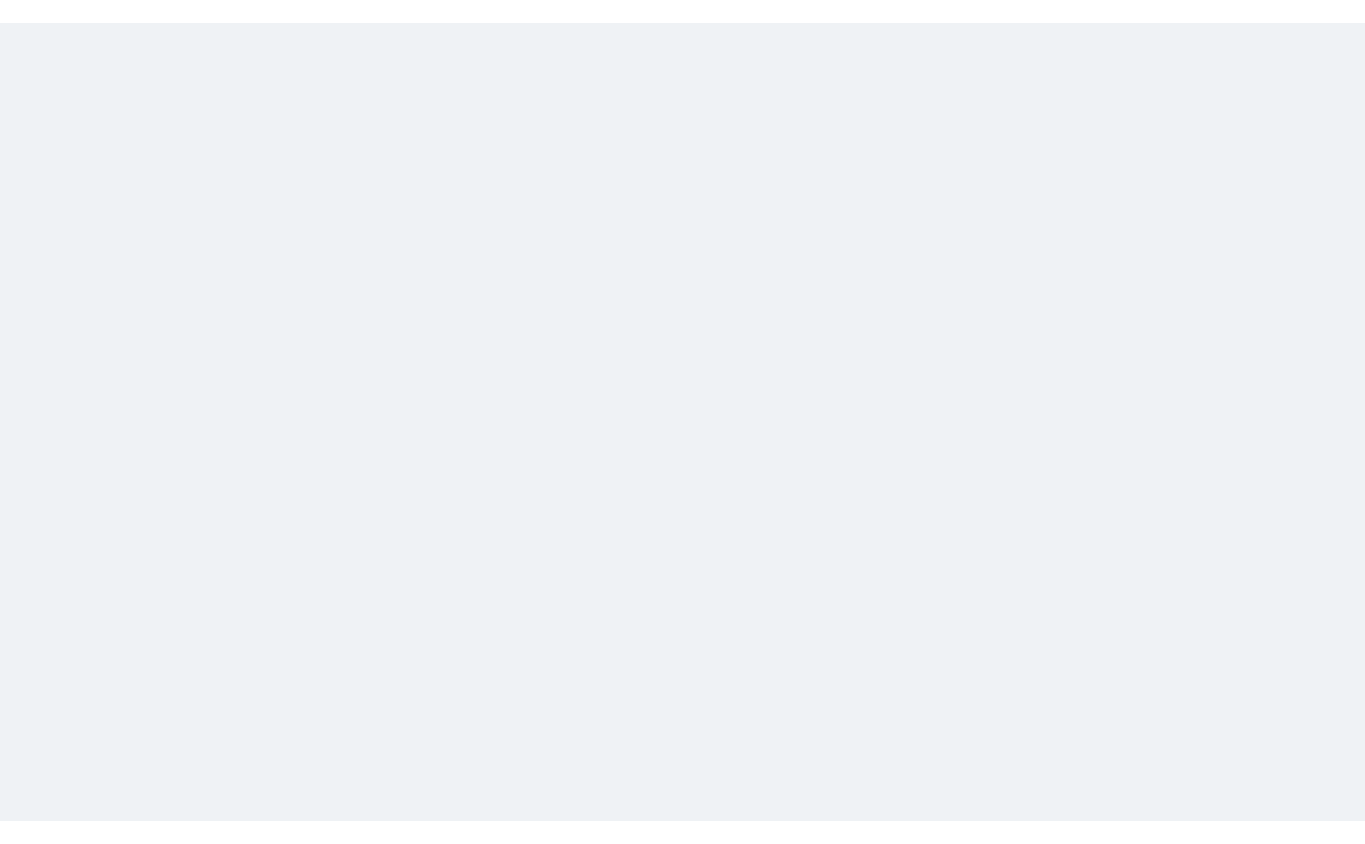 scroll, scrollTop: 0, scrollLeft: 0, axis: both 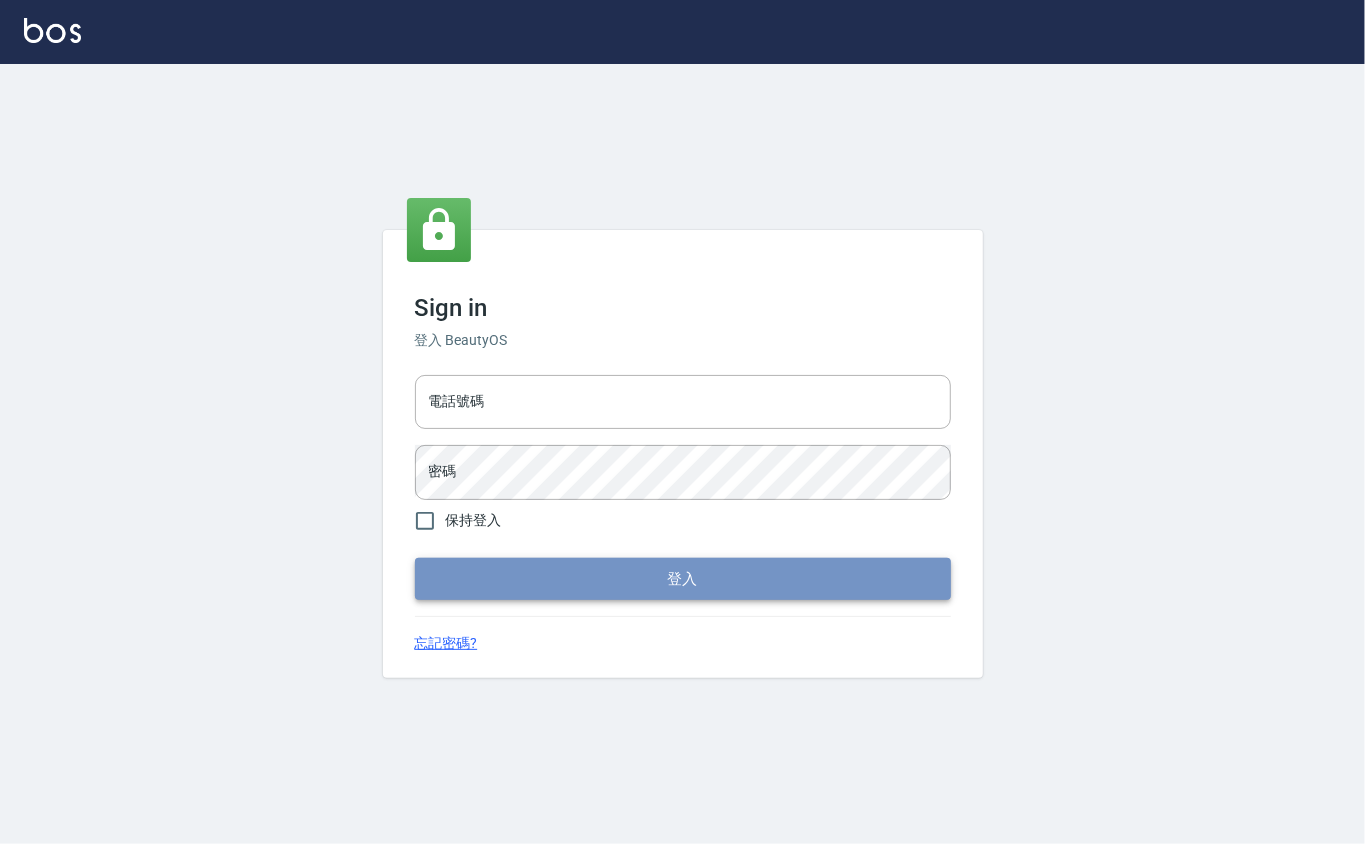 click on "登入" at bounding box center [683, 579] 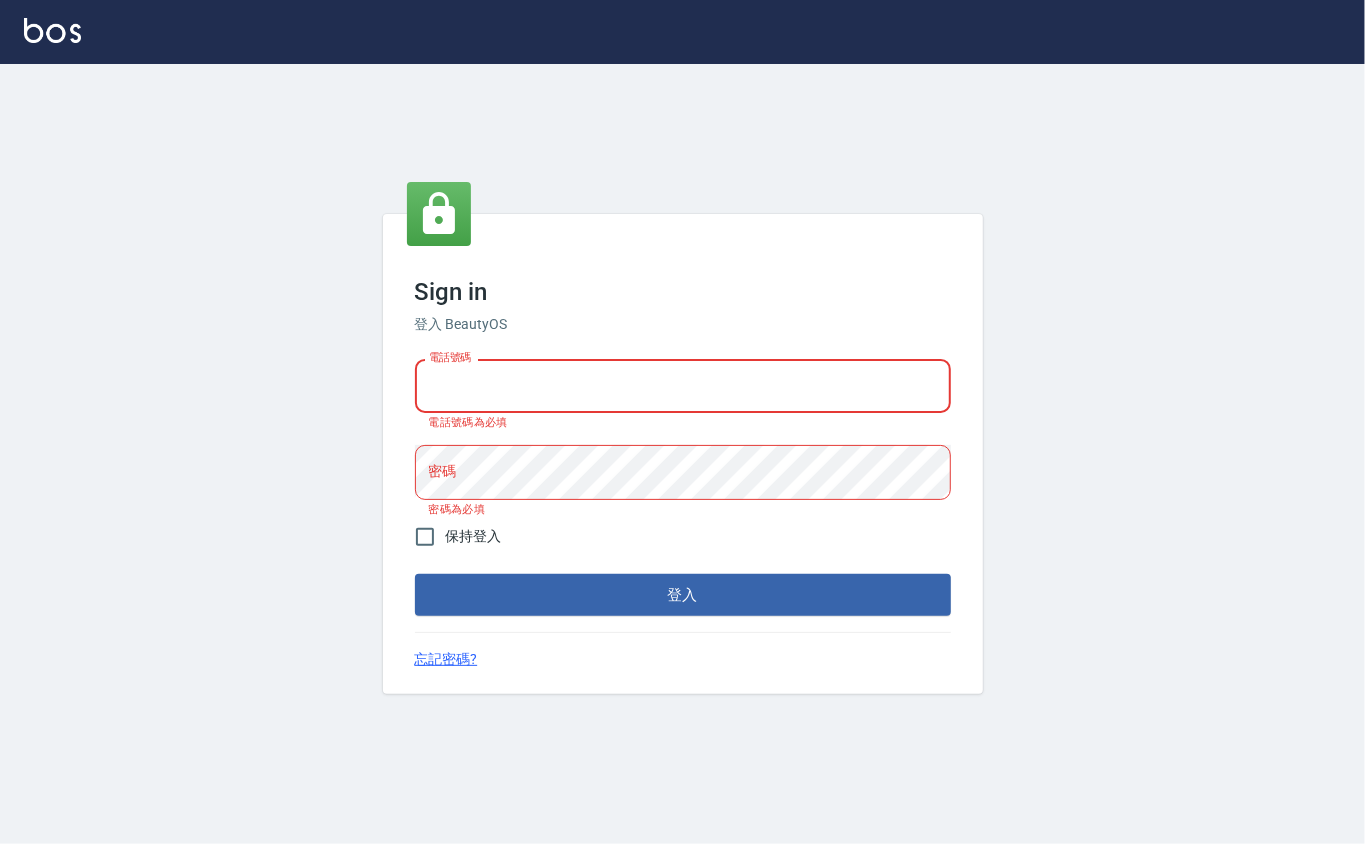 click on "電話號碼" at bounding box center [683, 386] 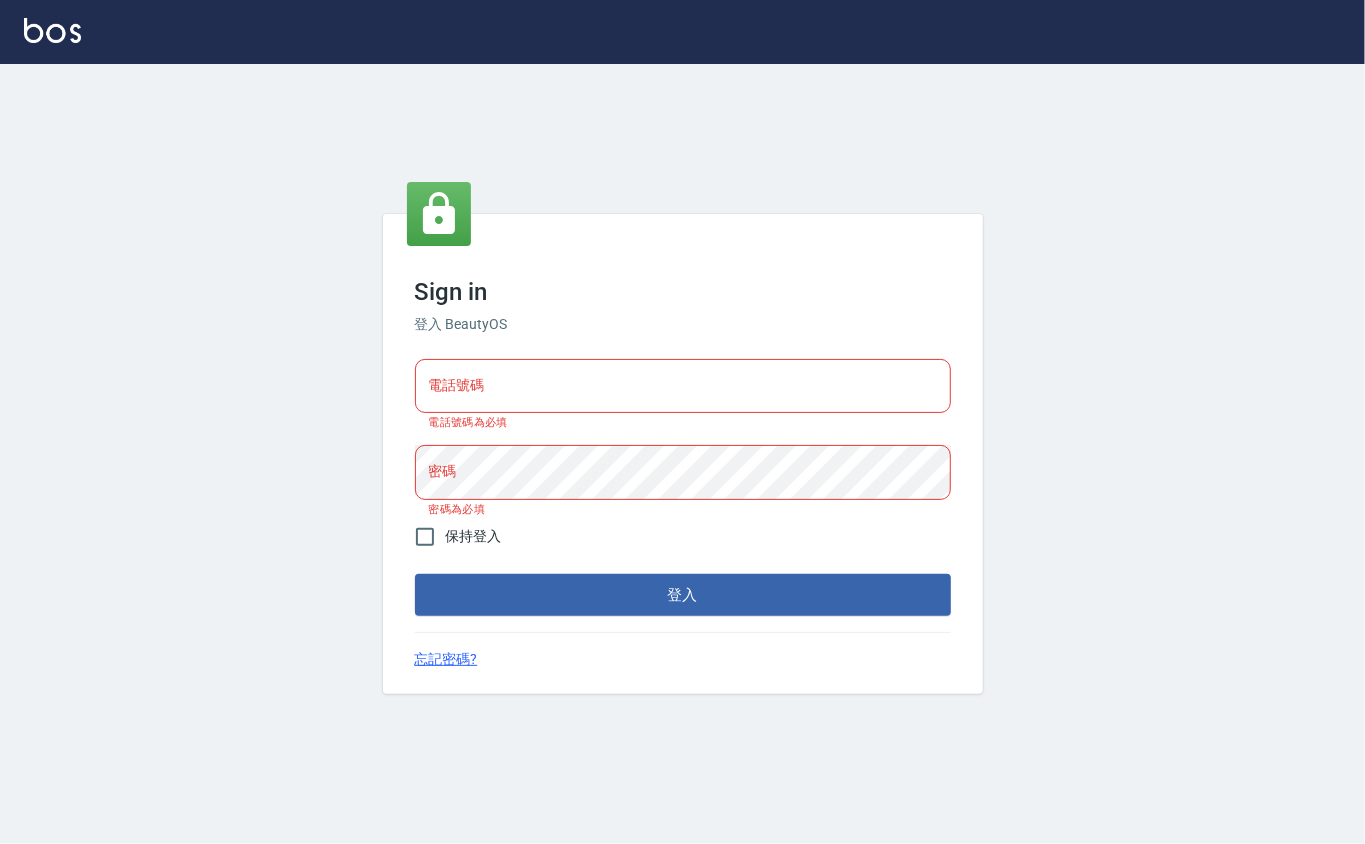 click on "Sign in 登入 BeautyOS 電話號碼 電話號碼 電話號碼為必填 密碼 密碼 密碼為必填 保持登入 登入 忘記密碼?" at bounding box center [682, 454] 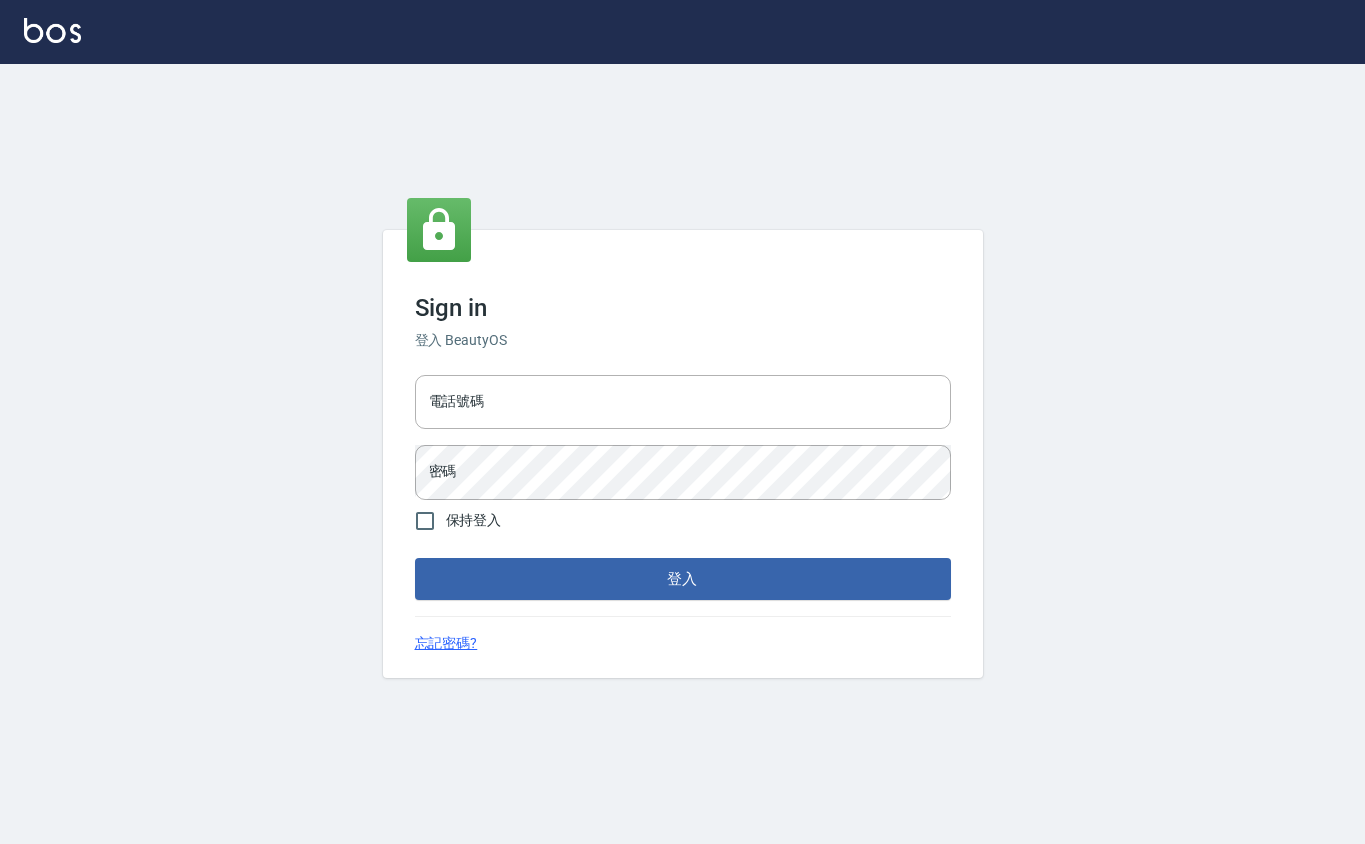 scroll, scrollTop: 0, scrollLeft: 0, axis: both 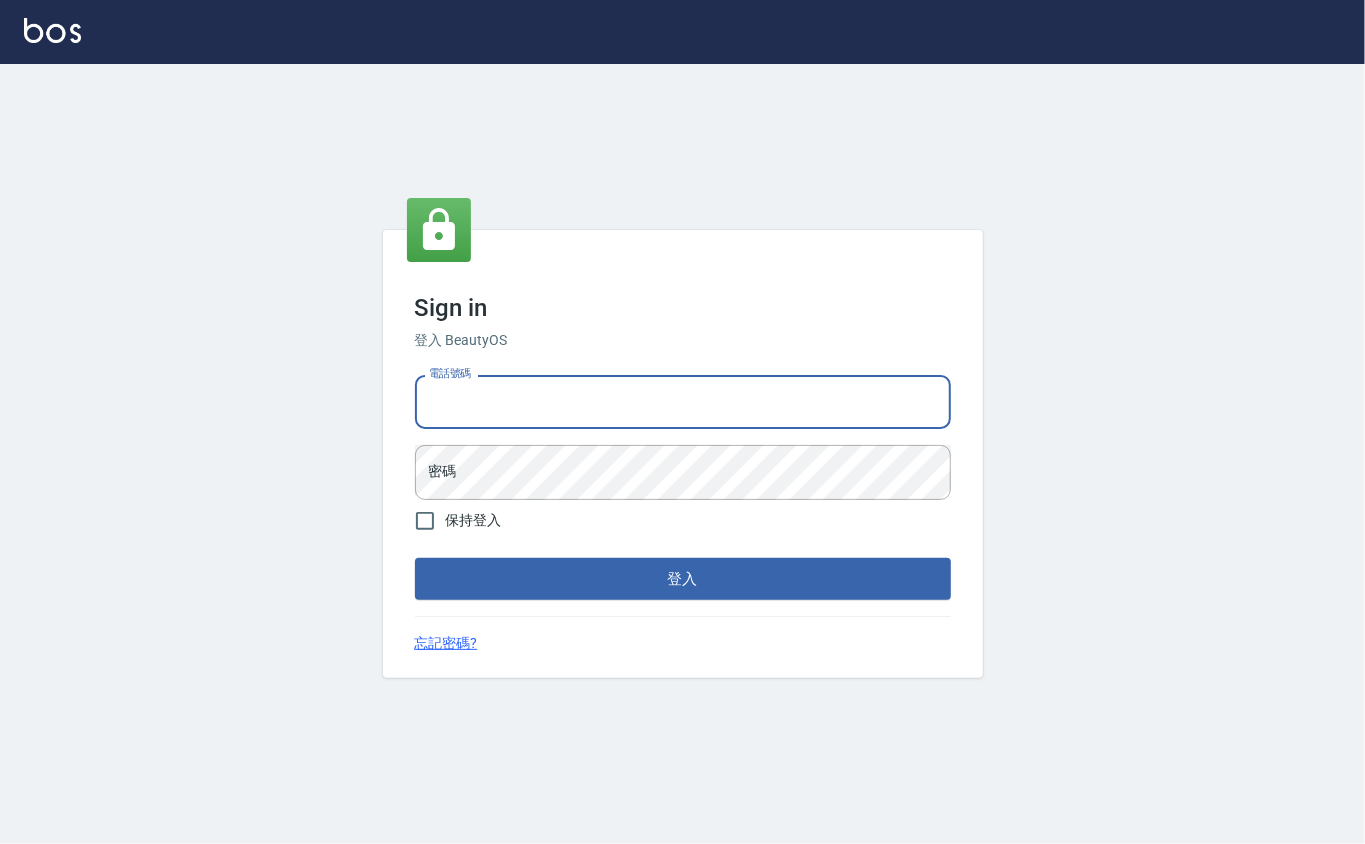 click on "電話號碼" at bounding box center (683, 402) 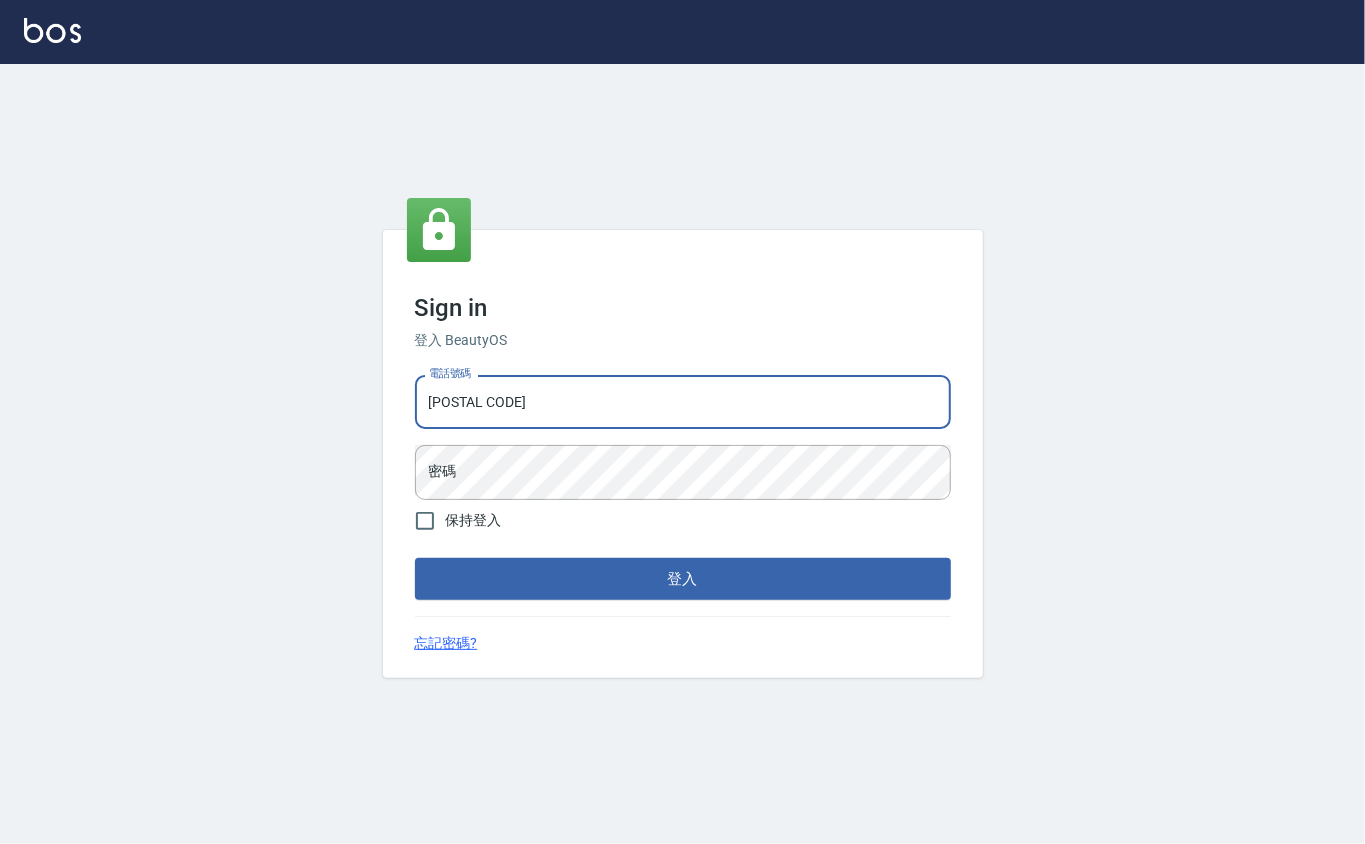 type on "0972271117" 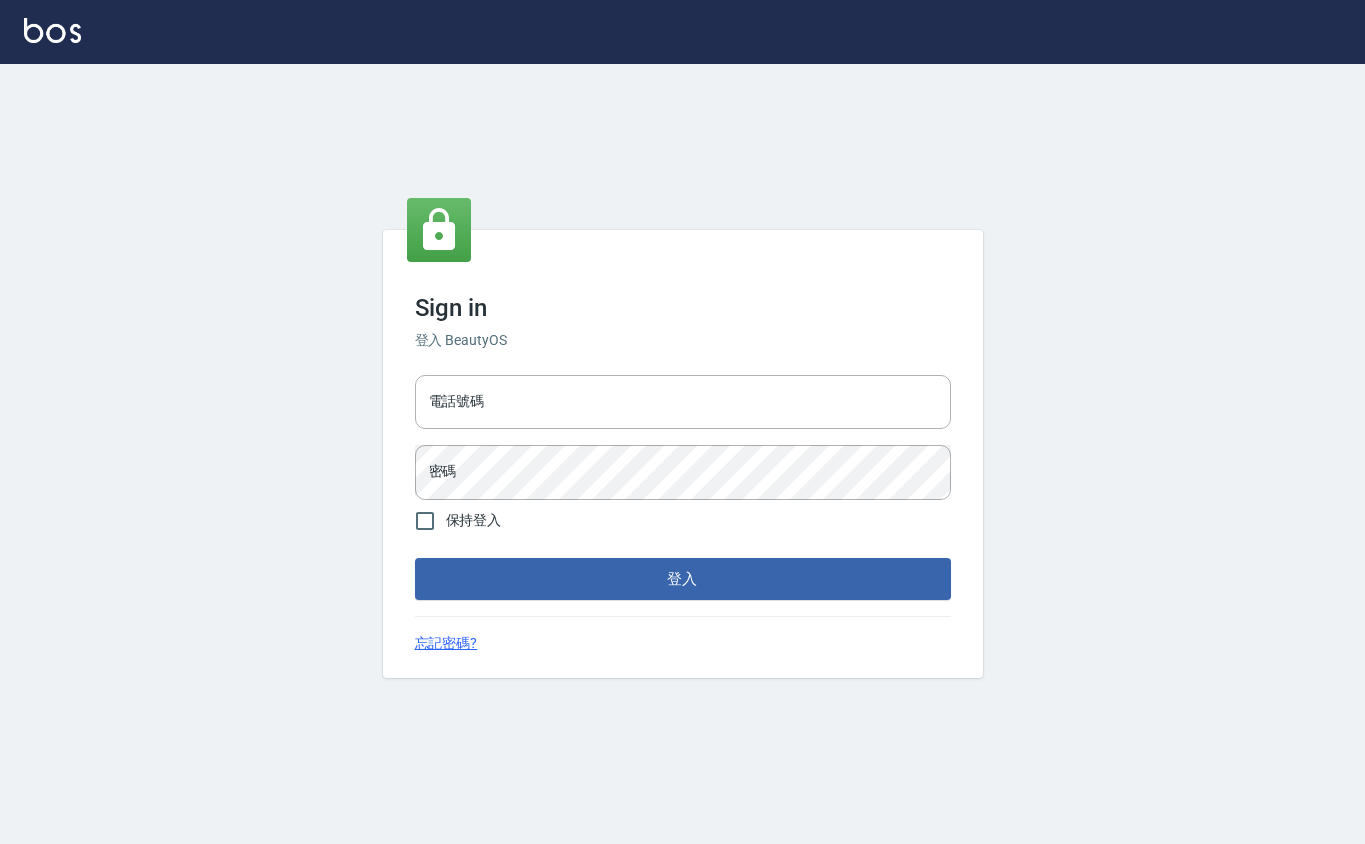 scroll, scrollTop: 0, scrollLeft: 0, axis: both 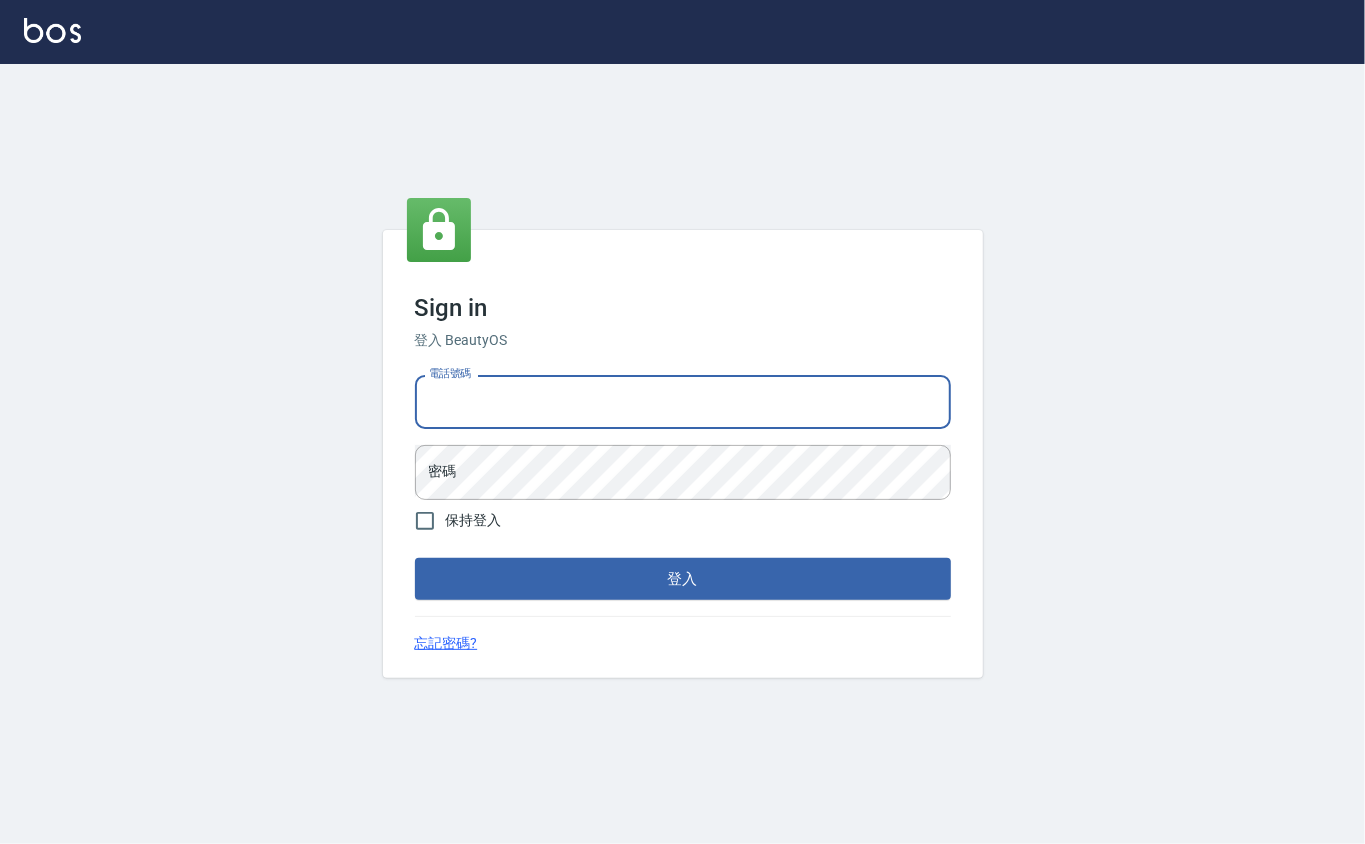 drag, startPoint x: 650, startPoint y: 380, endPoint x: 625, endPoint y: 400, distance: 32.01562 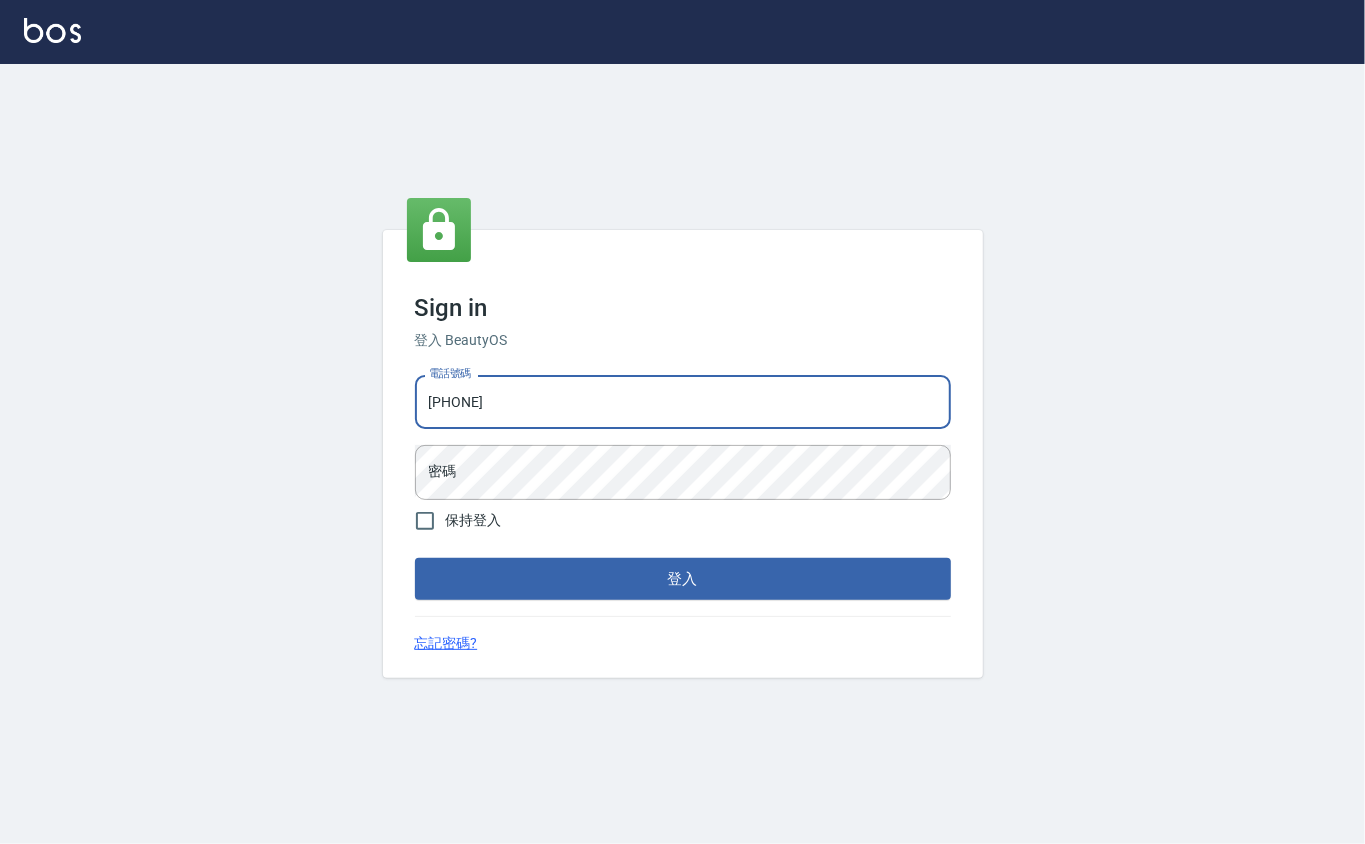 drag, startPoint x: 516, startPoint y: 390, endPoint x: 482, endPoint y: 398, distance: 34.928497 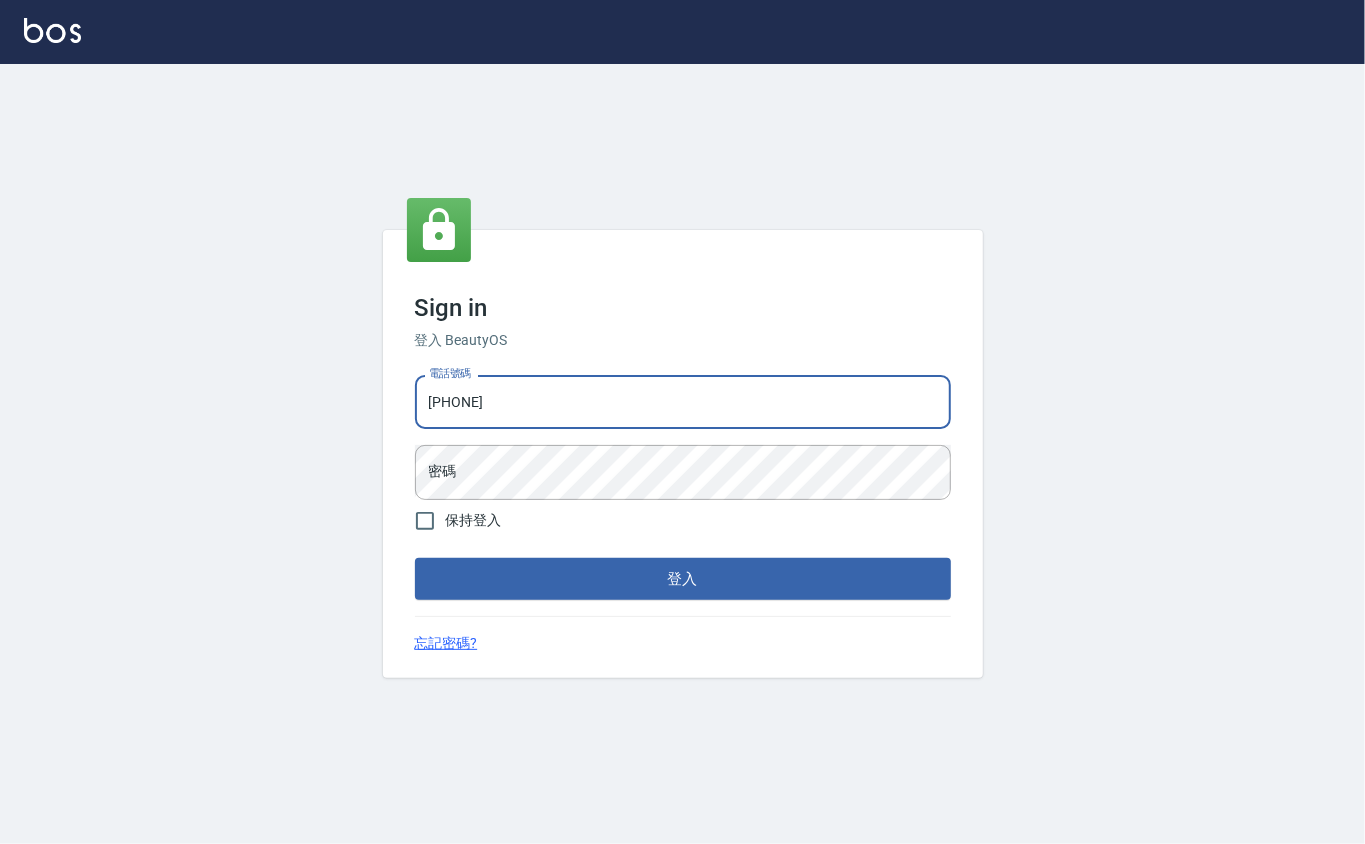 click on "[PHONE]" at bounding box center [683, 402] 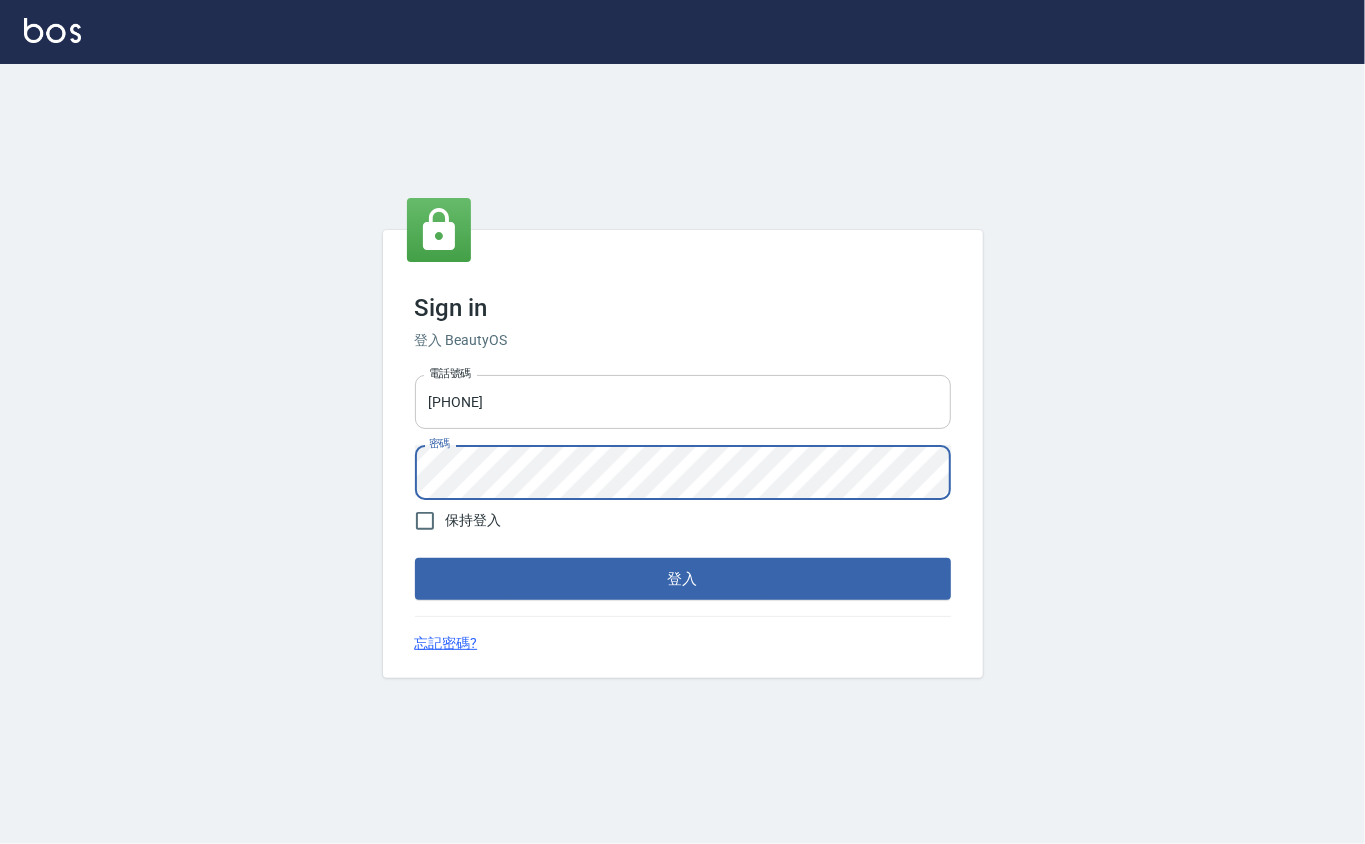 click on "[PHONE]" at bounding box center [683, 402] 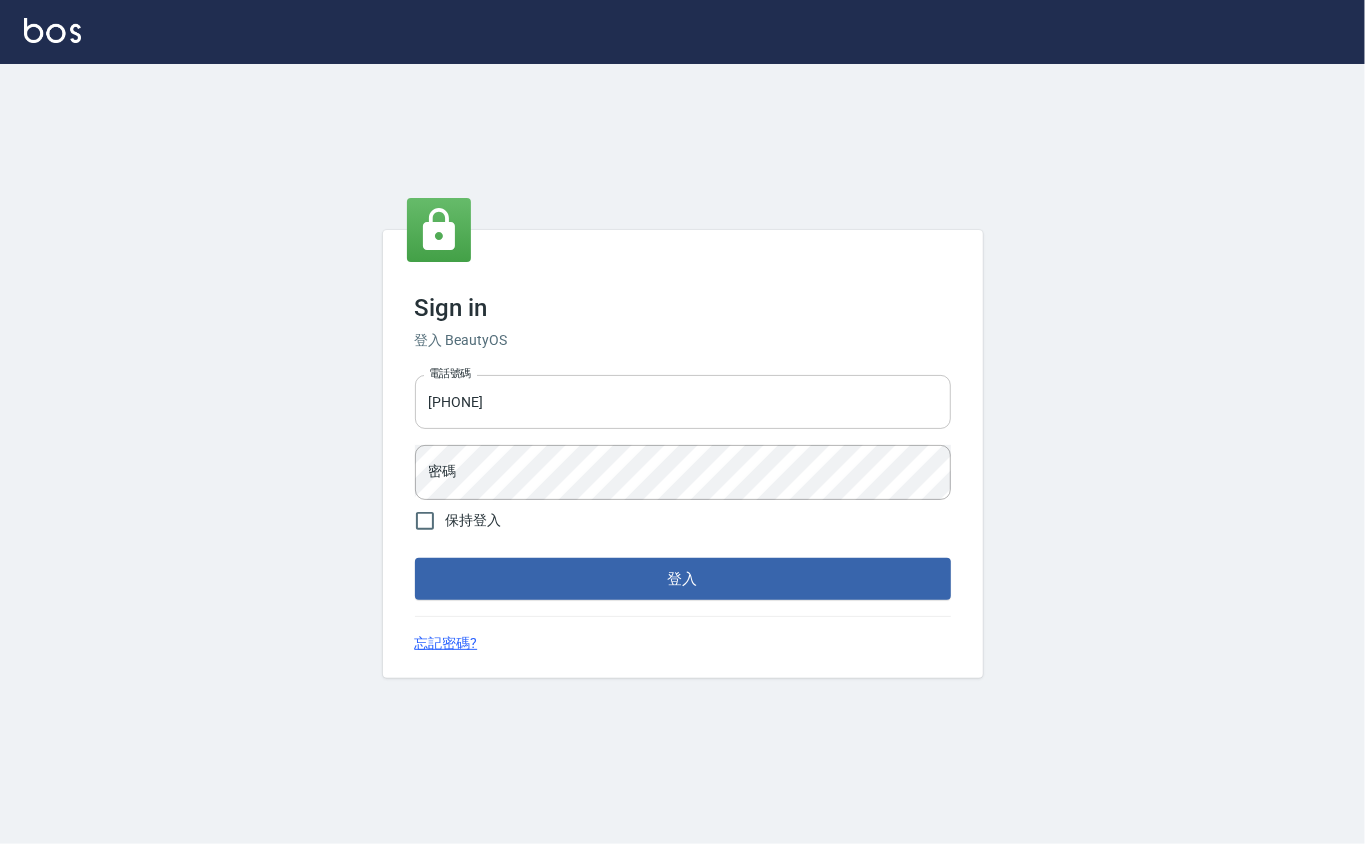 click on "[PHONE]" at bounding box center (683, 402) 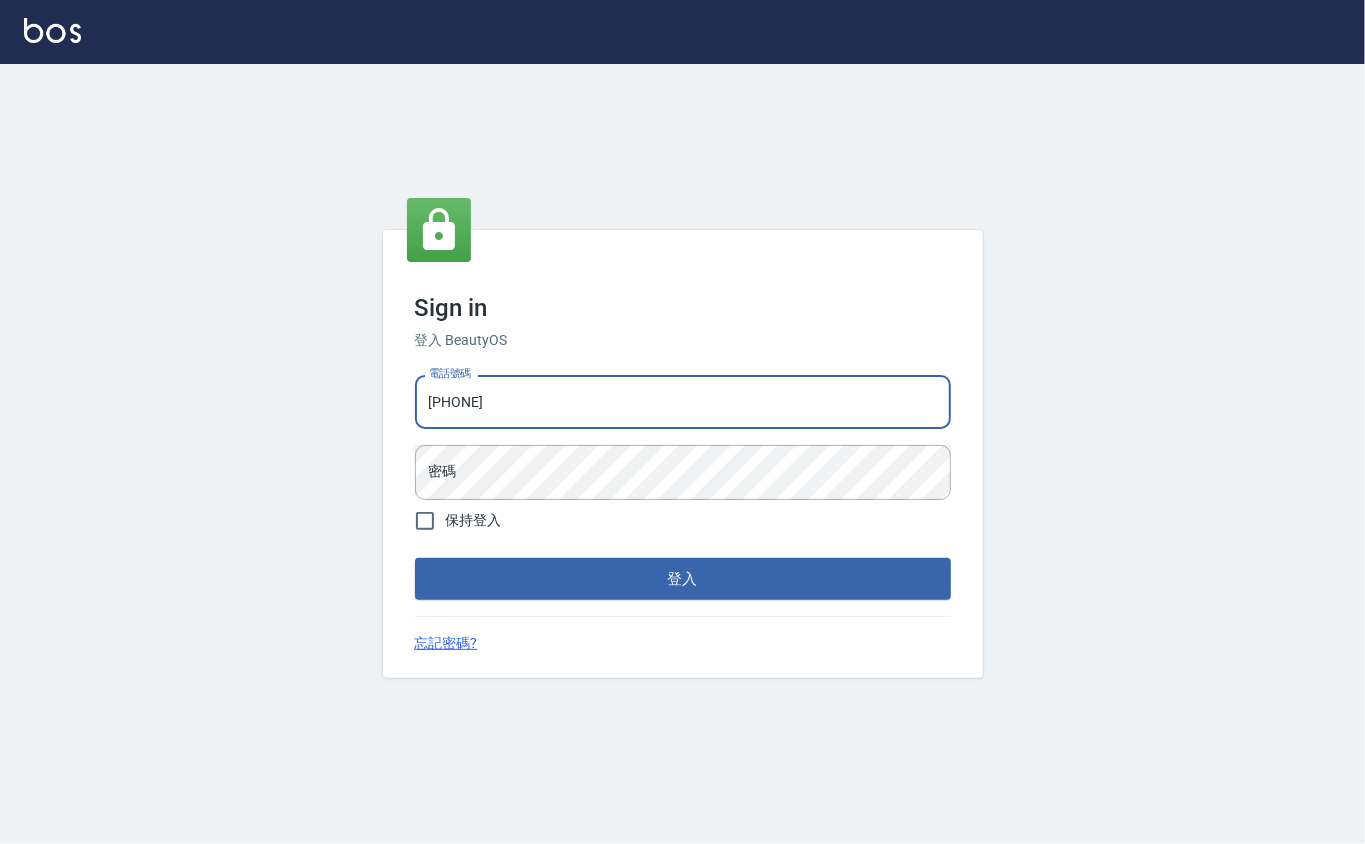 click on "[PHONE]" at bounding box center (683, 402) 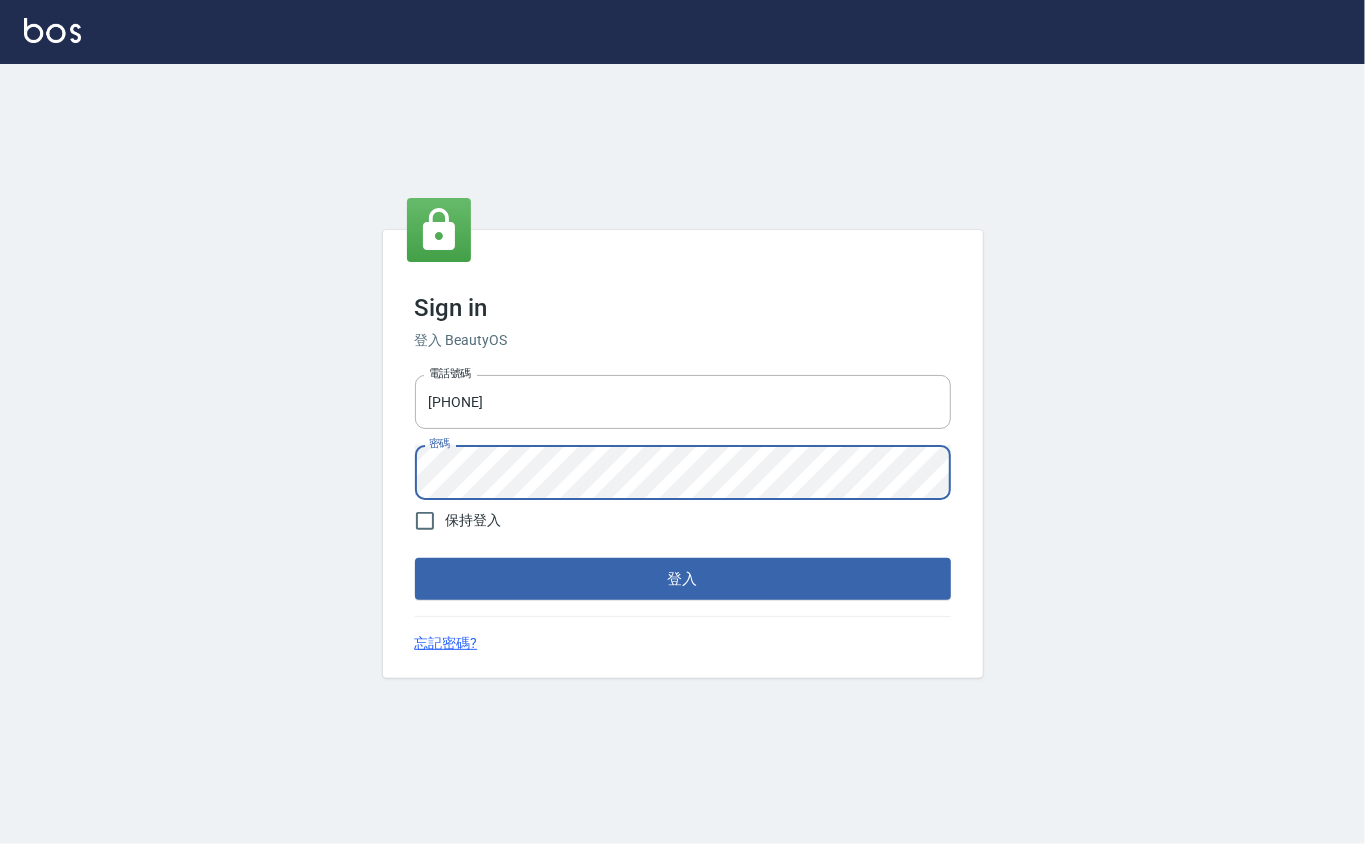 click on "登入" at bounding box center [683, 579] 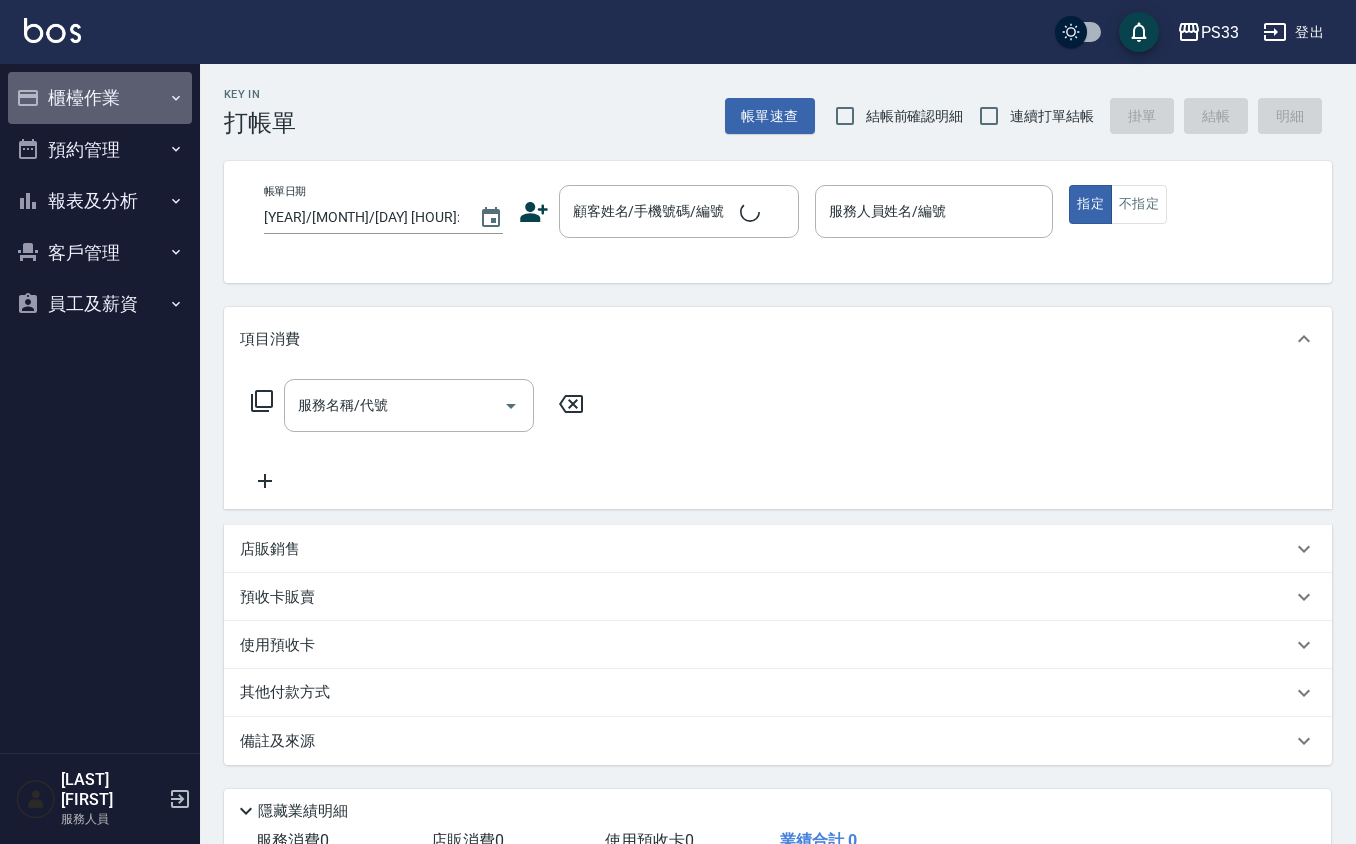 click on "櫃檯作業" at bounding box center (100, 98) 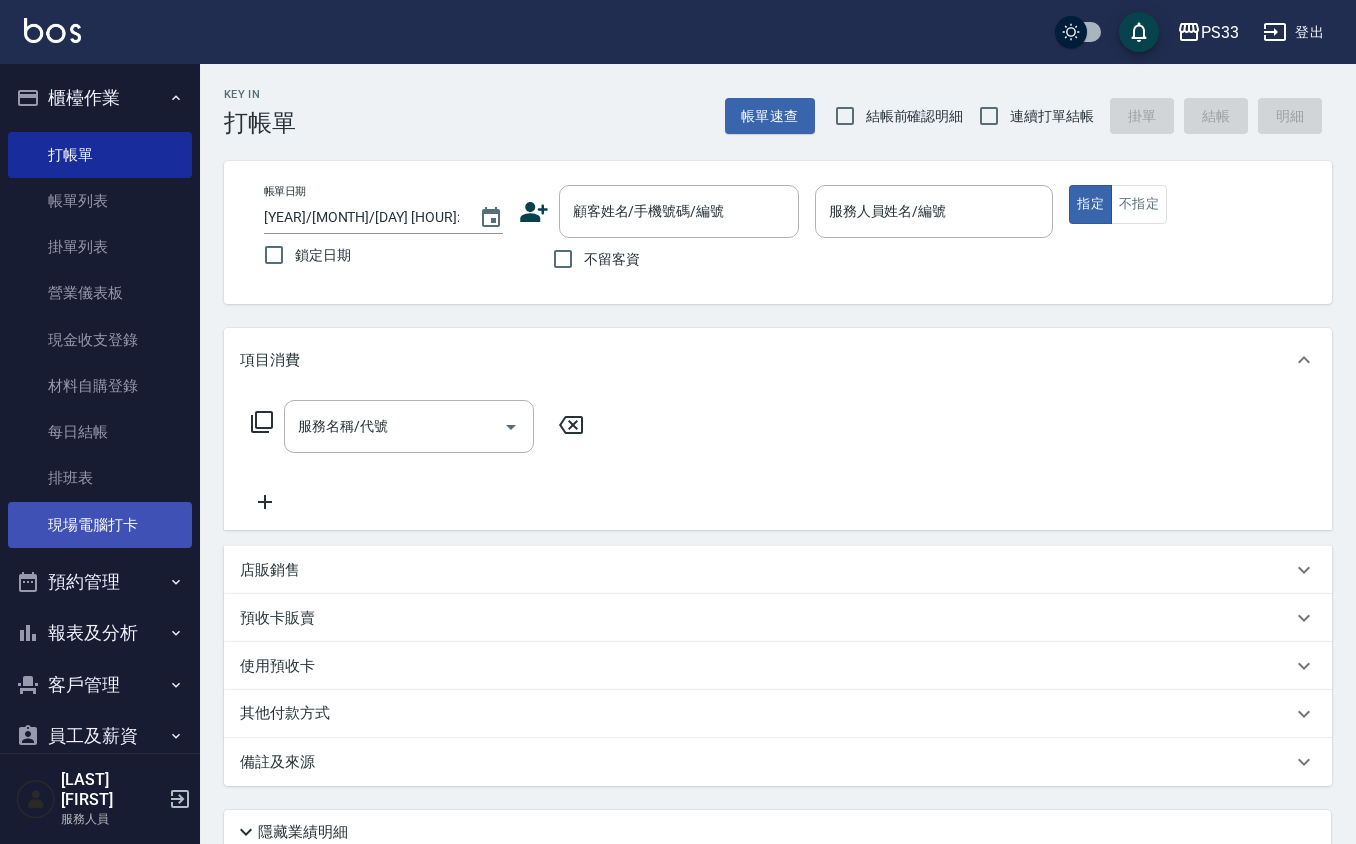 click on "現場電腦打卡" at bounding box center [100, 525] 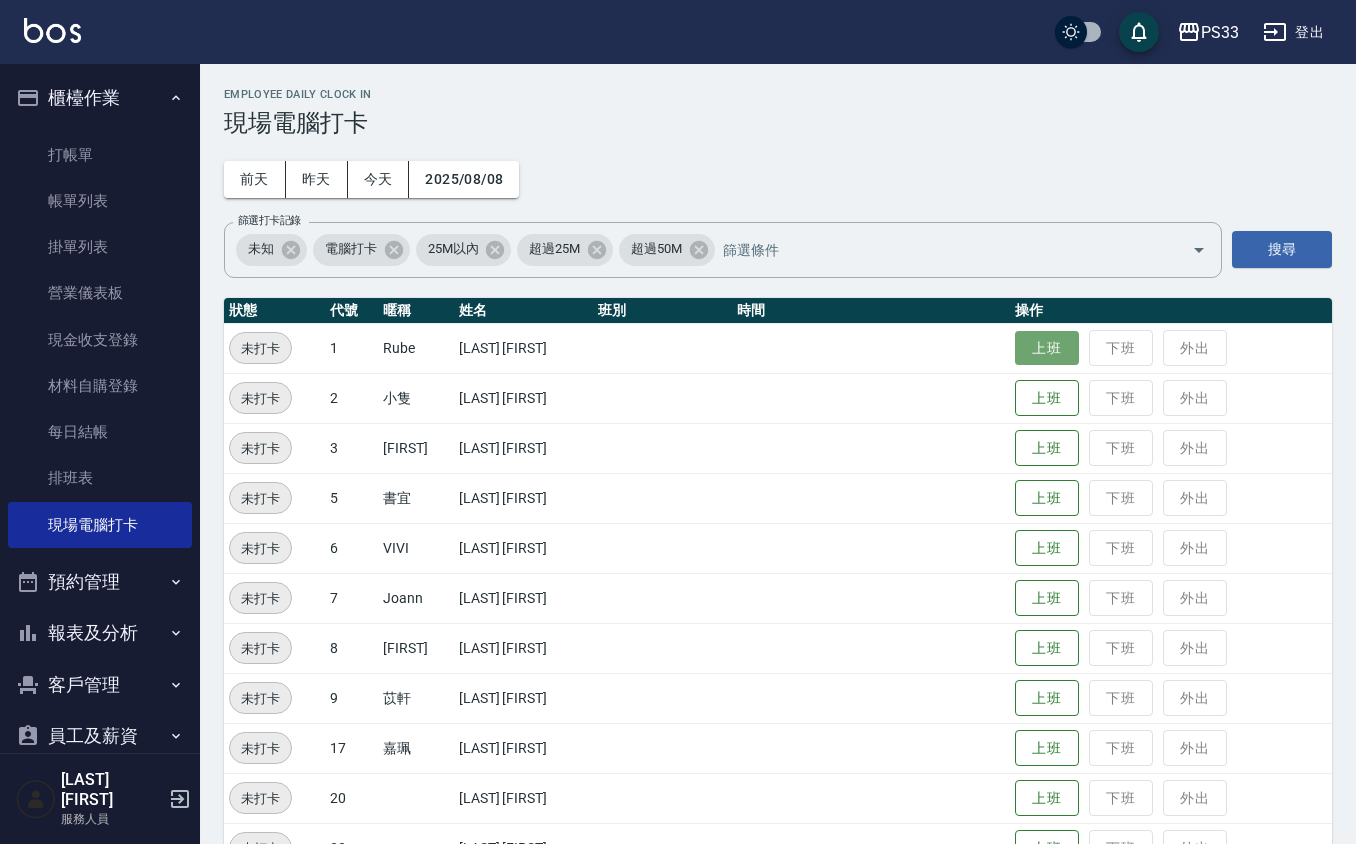 drag, startPoint x: 1045, startPoint y: 350, endPoint x: 1044, endPoint y: 361, distance: 11.045361 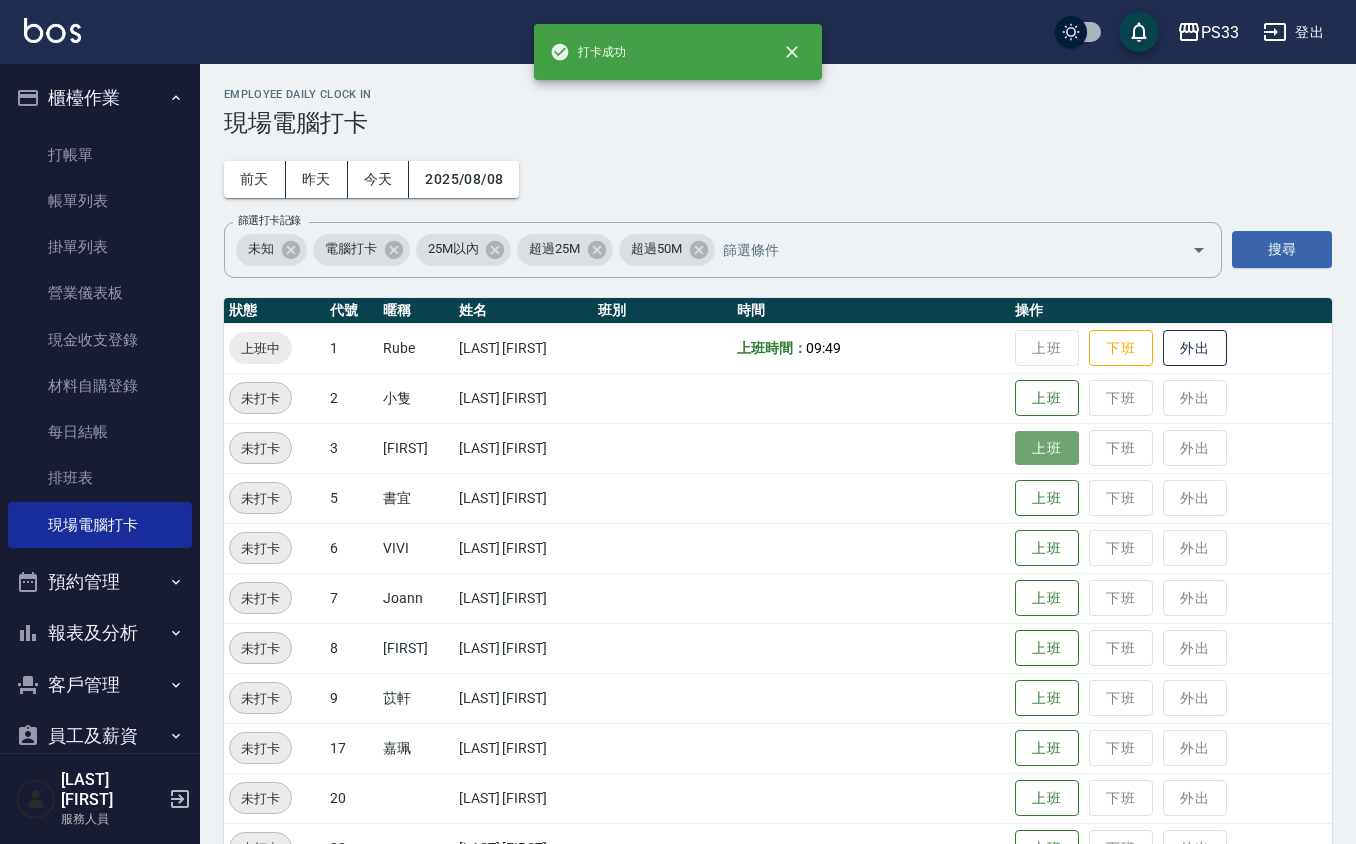 click on "上班" at bounding box center (1047, 448) 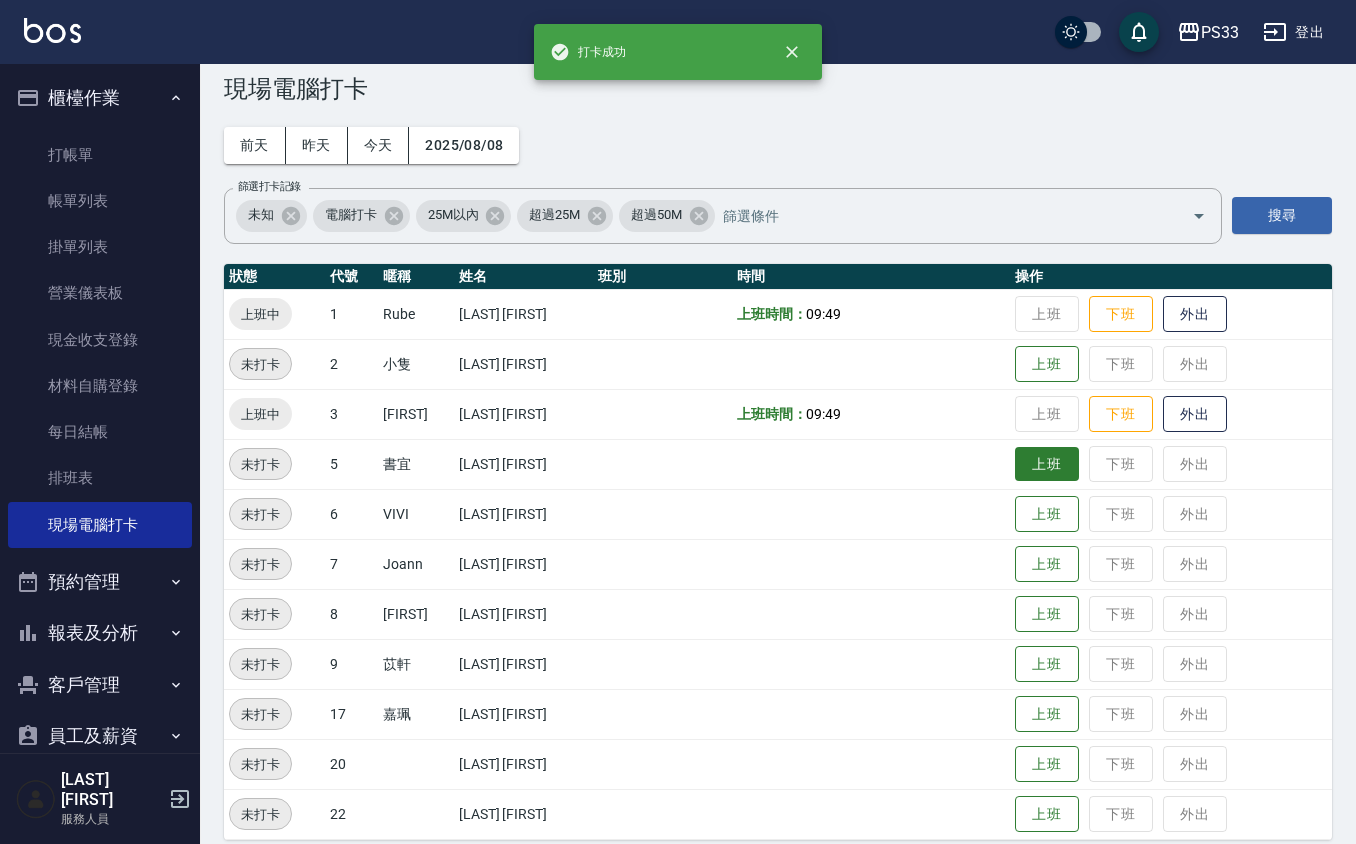 scroll, scrollTop: 53, scrollLeft: 0, axis: vertical 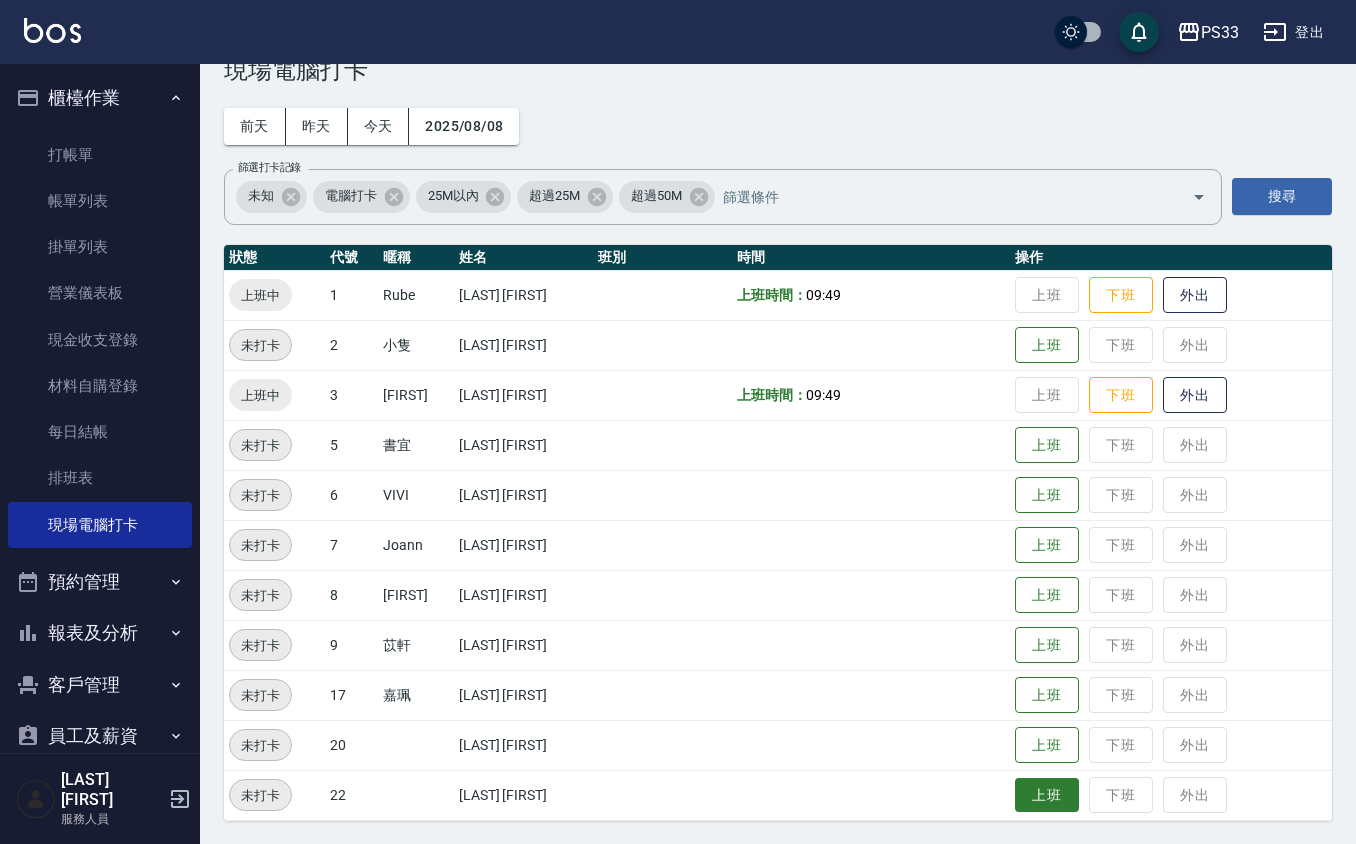 click on "上班" at bounding box center [1047, 795] 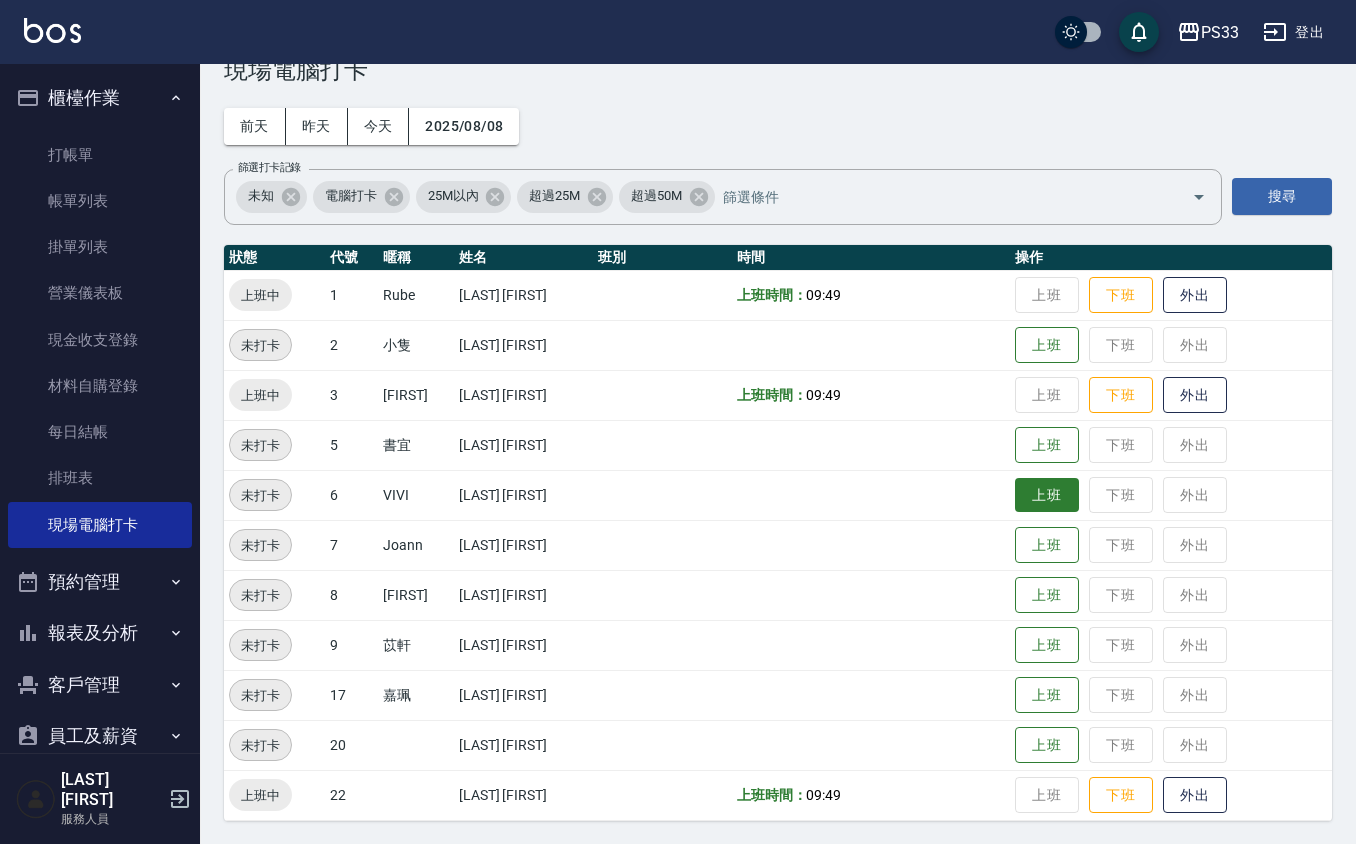 click on "上班" at bounding box center (1047, 495) 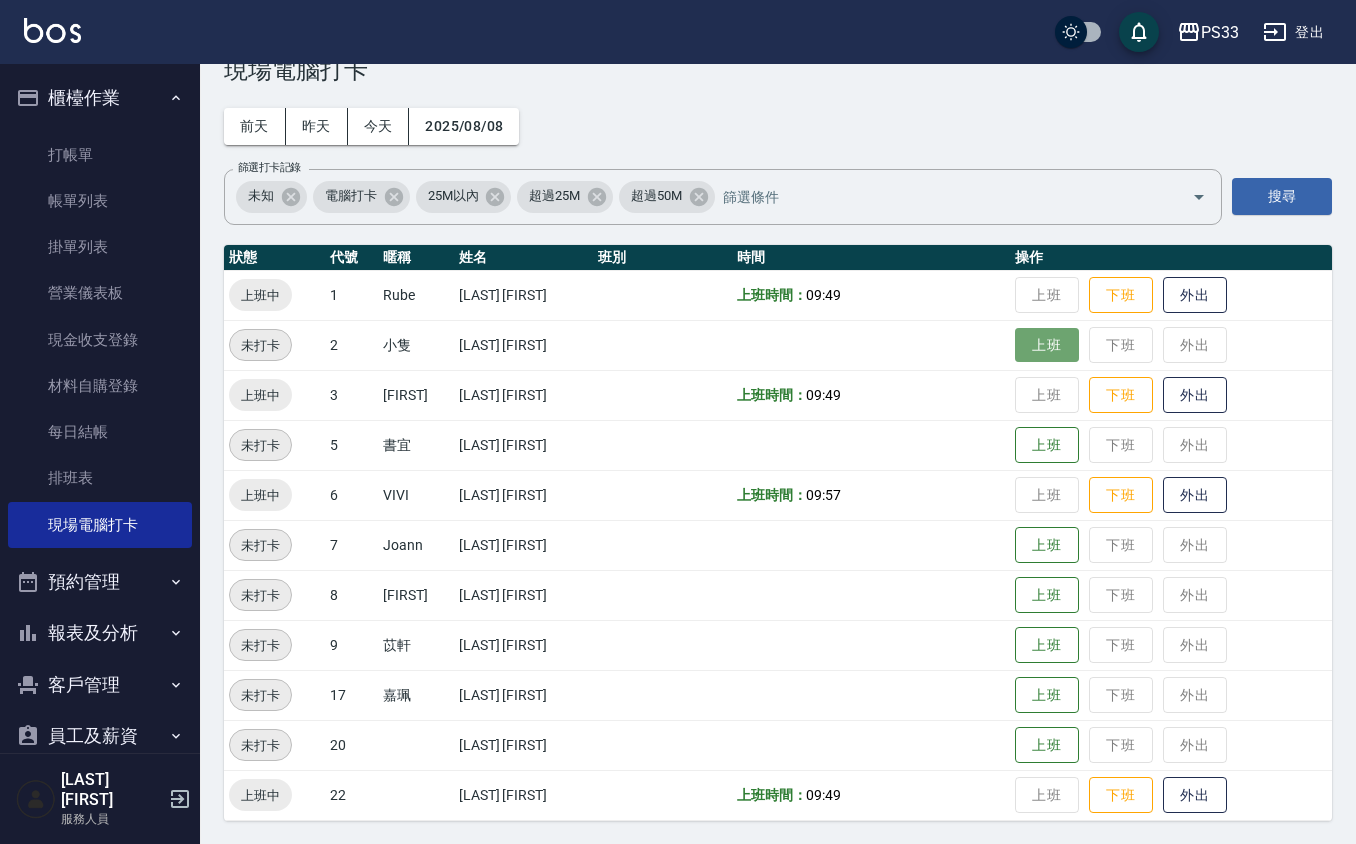 click on "上班" at bounding box center (1047, 345) 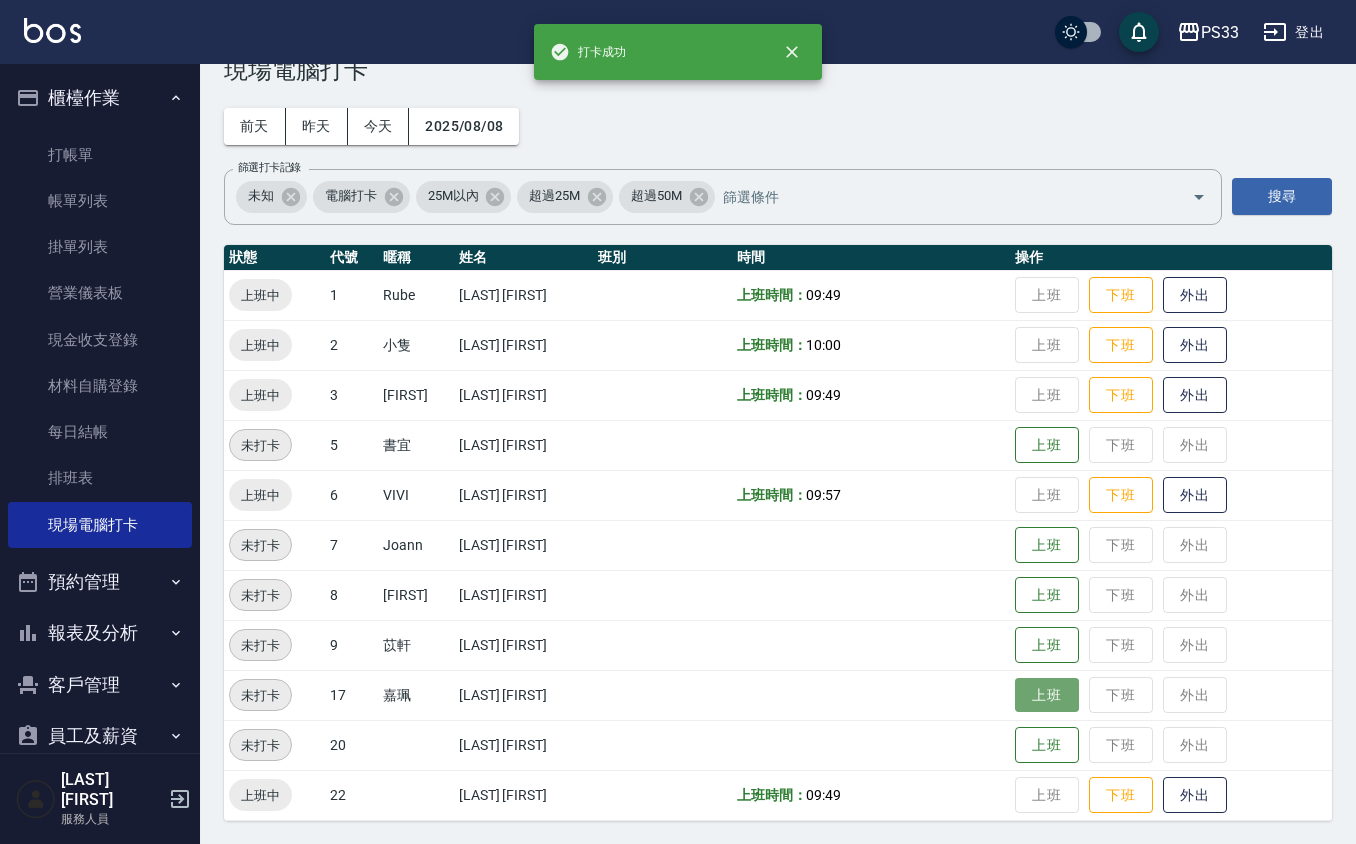 click on "上班" at bounding box center [1047, 695] 